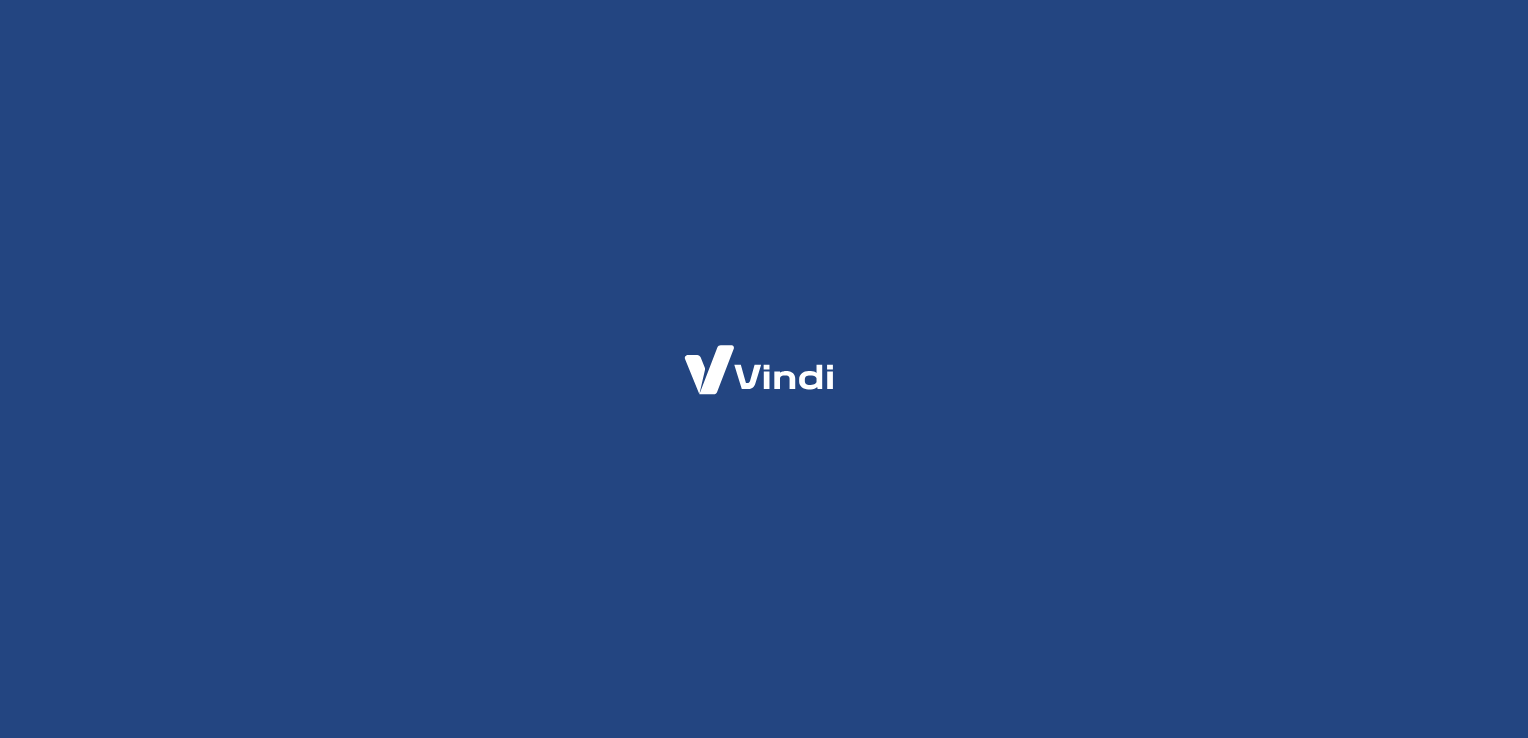 scroll, scrollTop: 0, scrollLeft: 0, axis: both 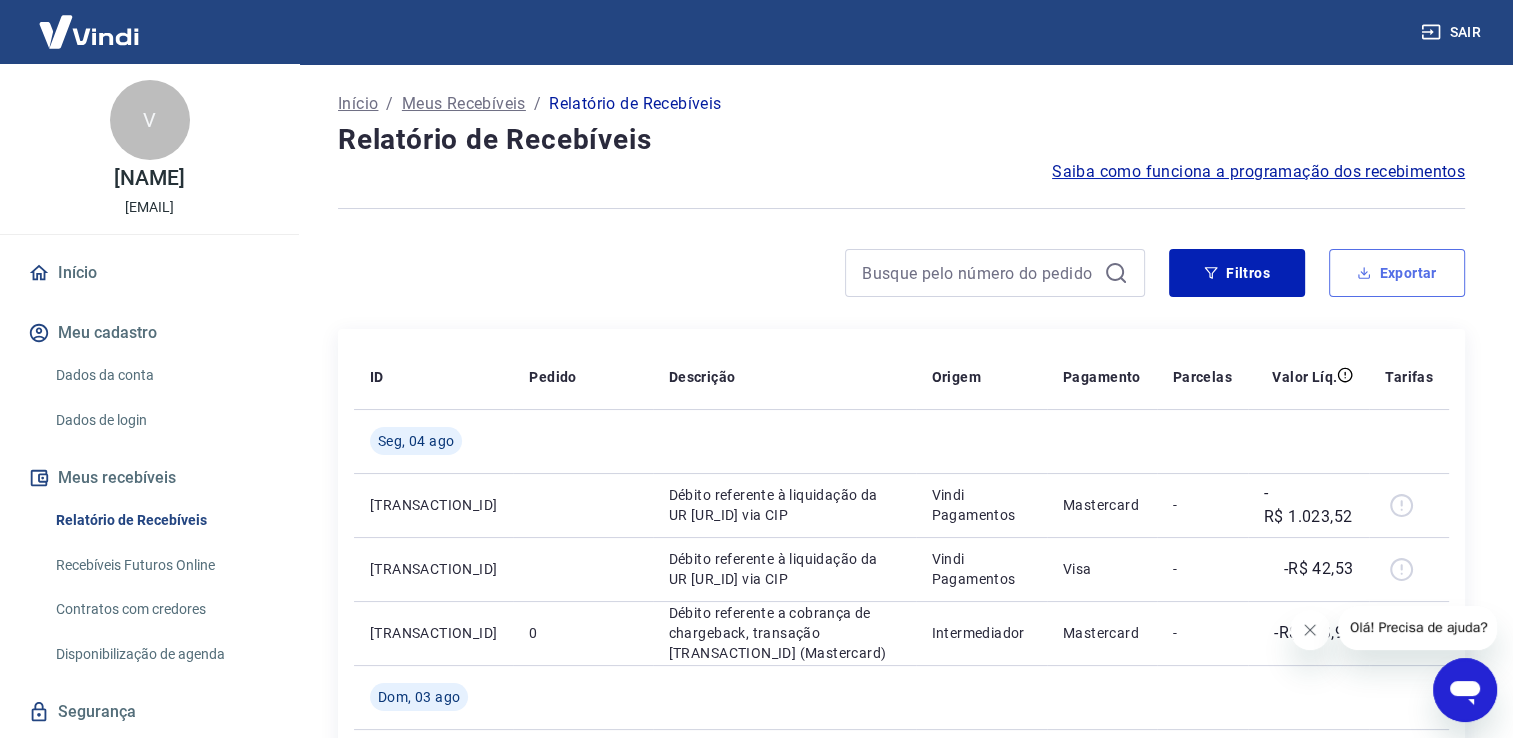 click on "Exportar" at bounding box center [1397, 273] 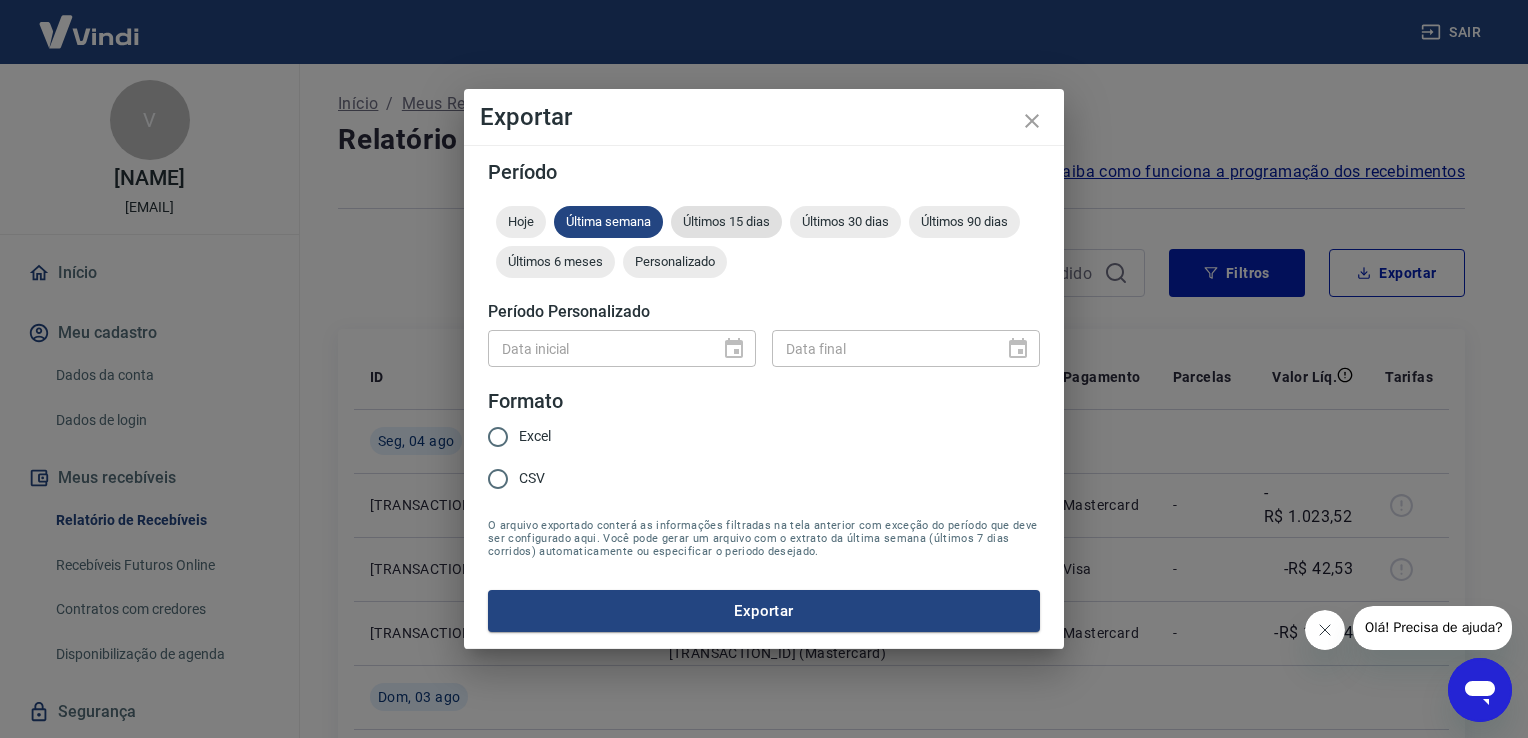 click on "Últimos 15 dias" at bounding box center [726, 221] 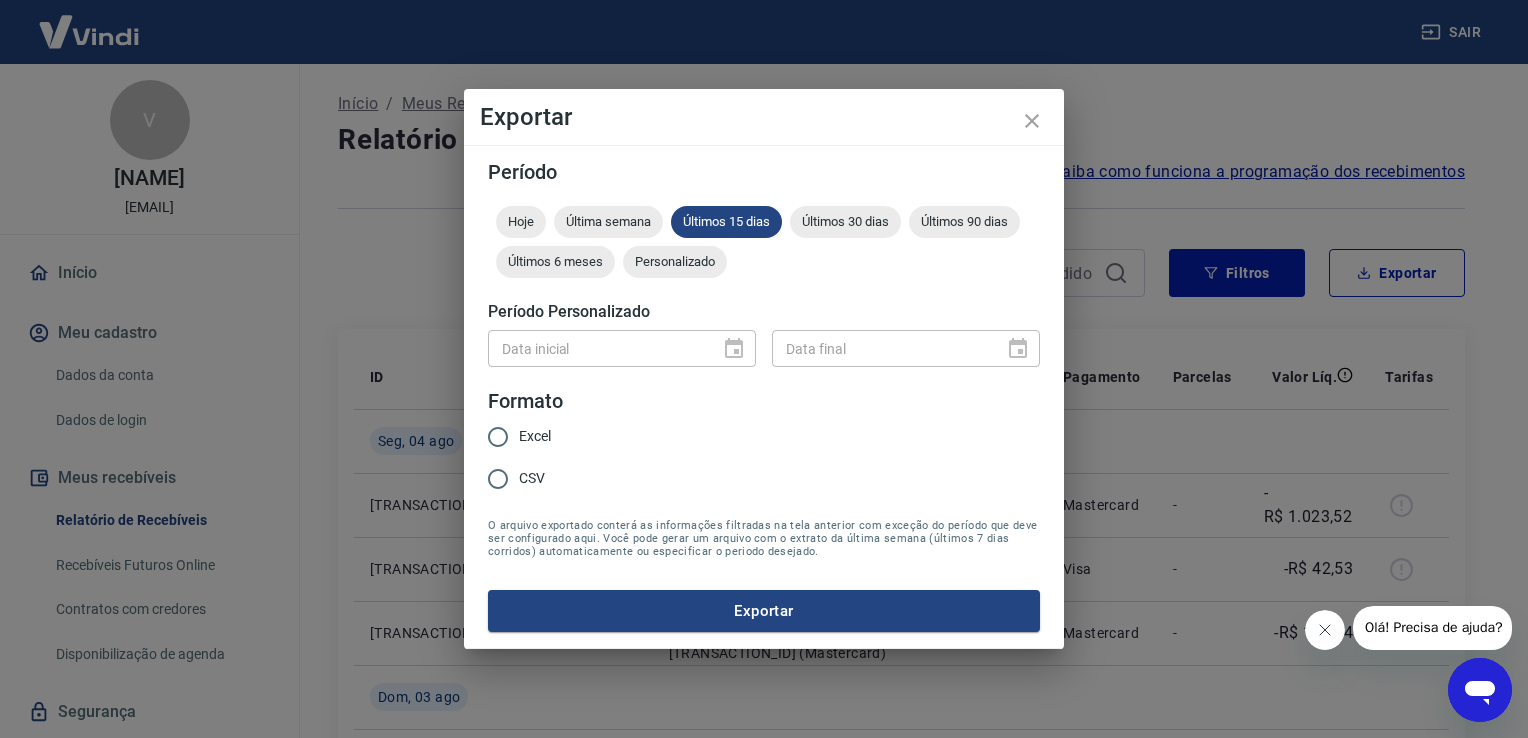 click on "Excel" at bounding box center (498, 437) 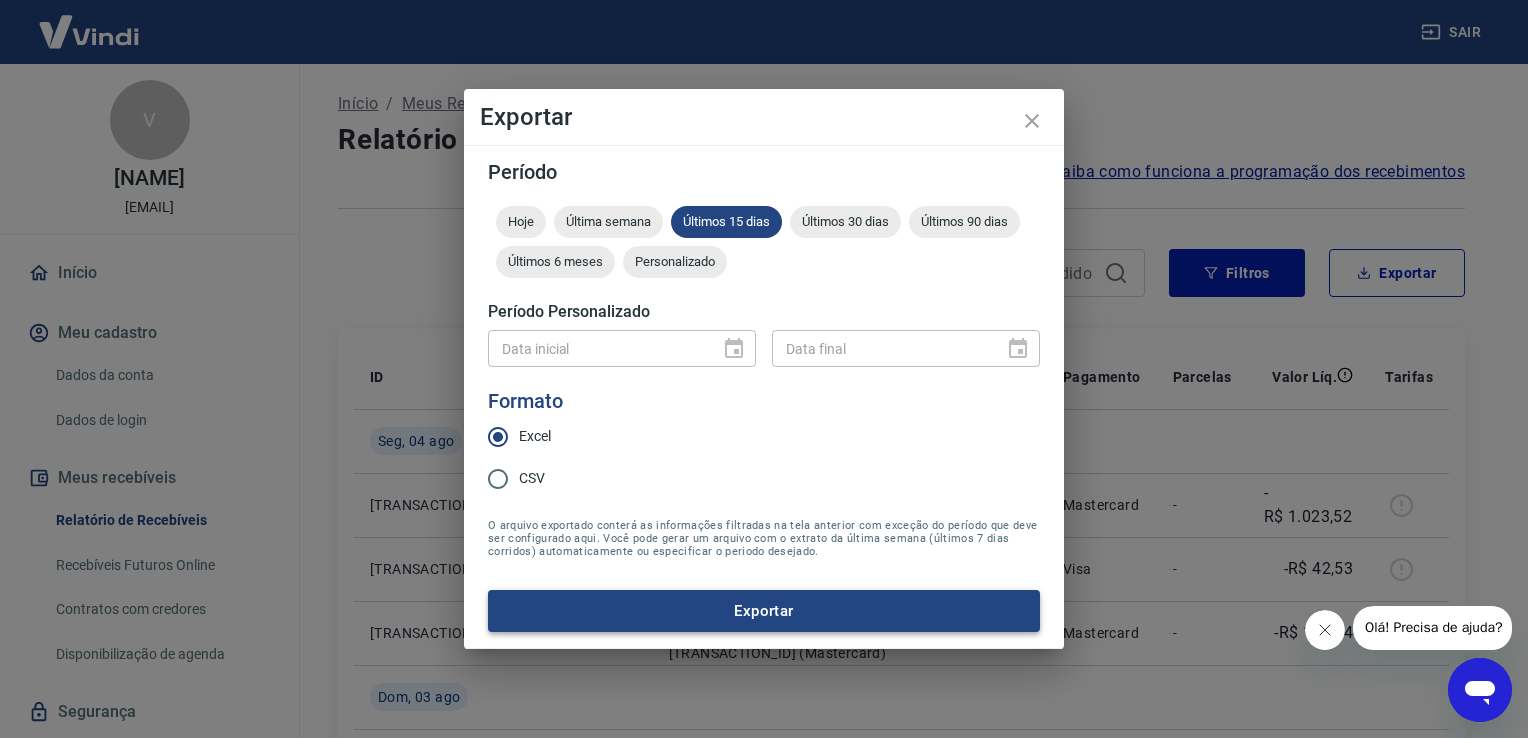 click on "Exportar" at bounding box center (764, 611) 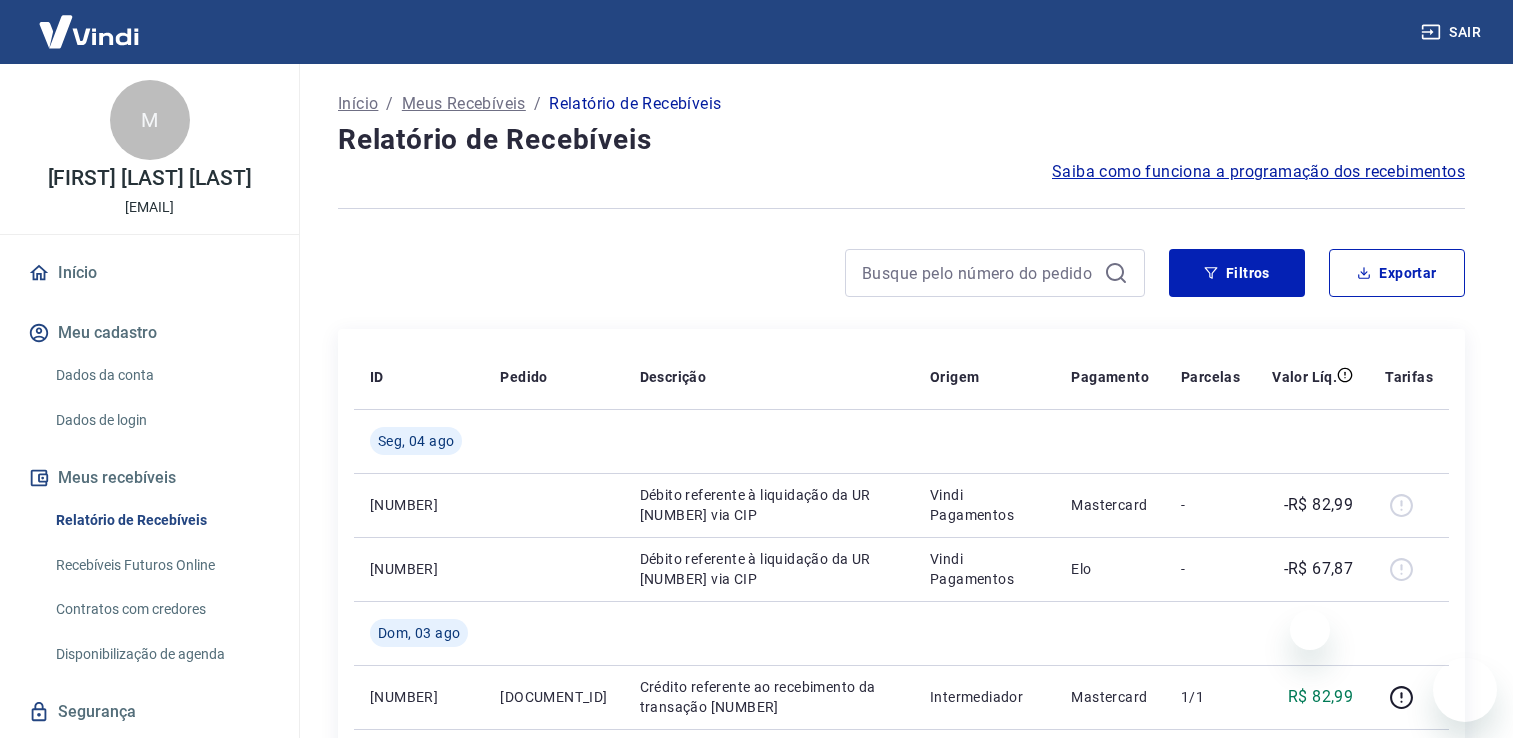 scroll, scrollTop: 0, scrollLeft: 0, axis: both 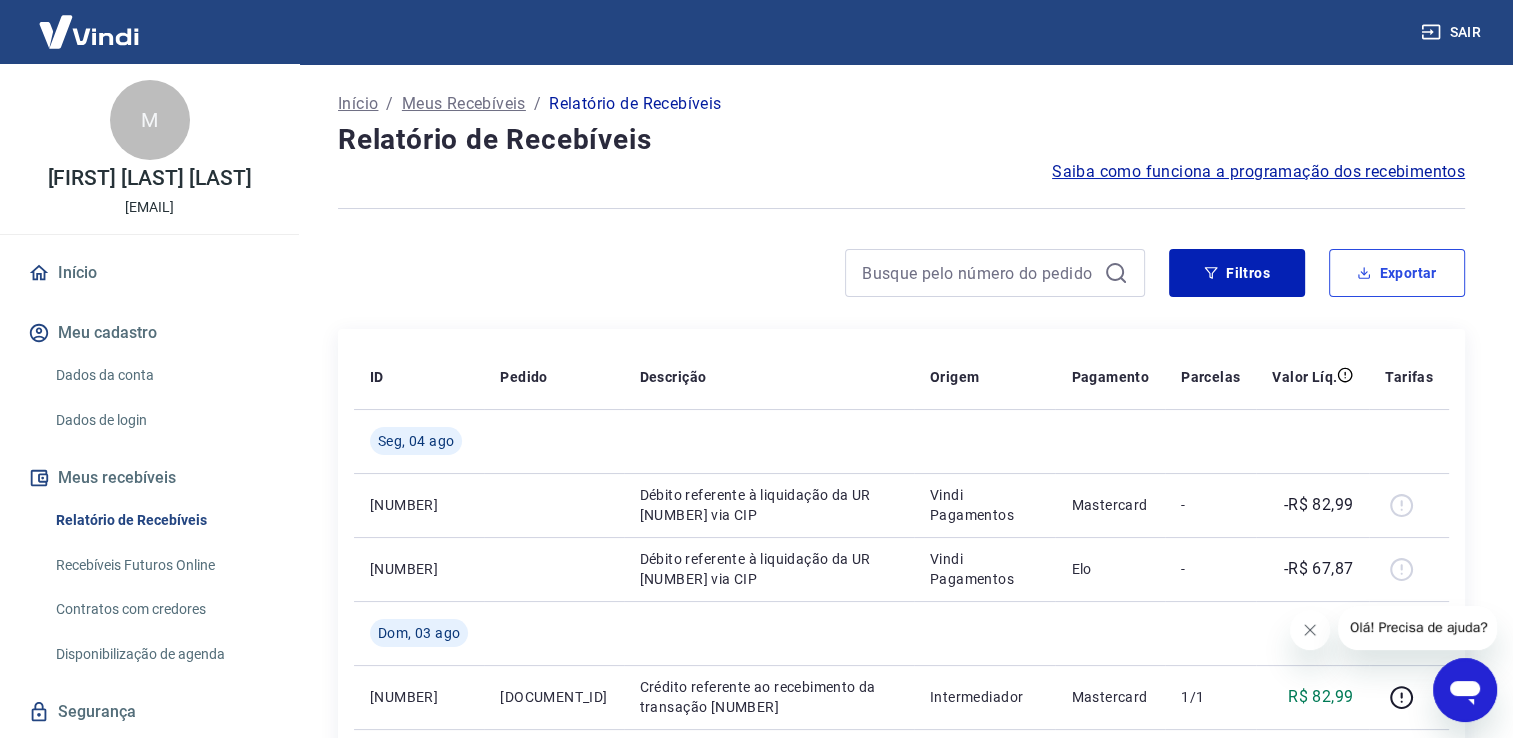 drag, startPoint x: 1391, startPoint y: 268, endPoint x: 1372, endPoint y: 270, distance: 19.104973 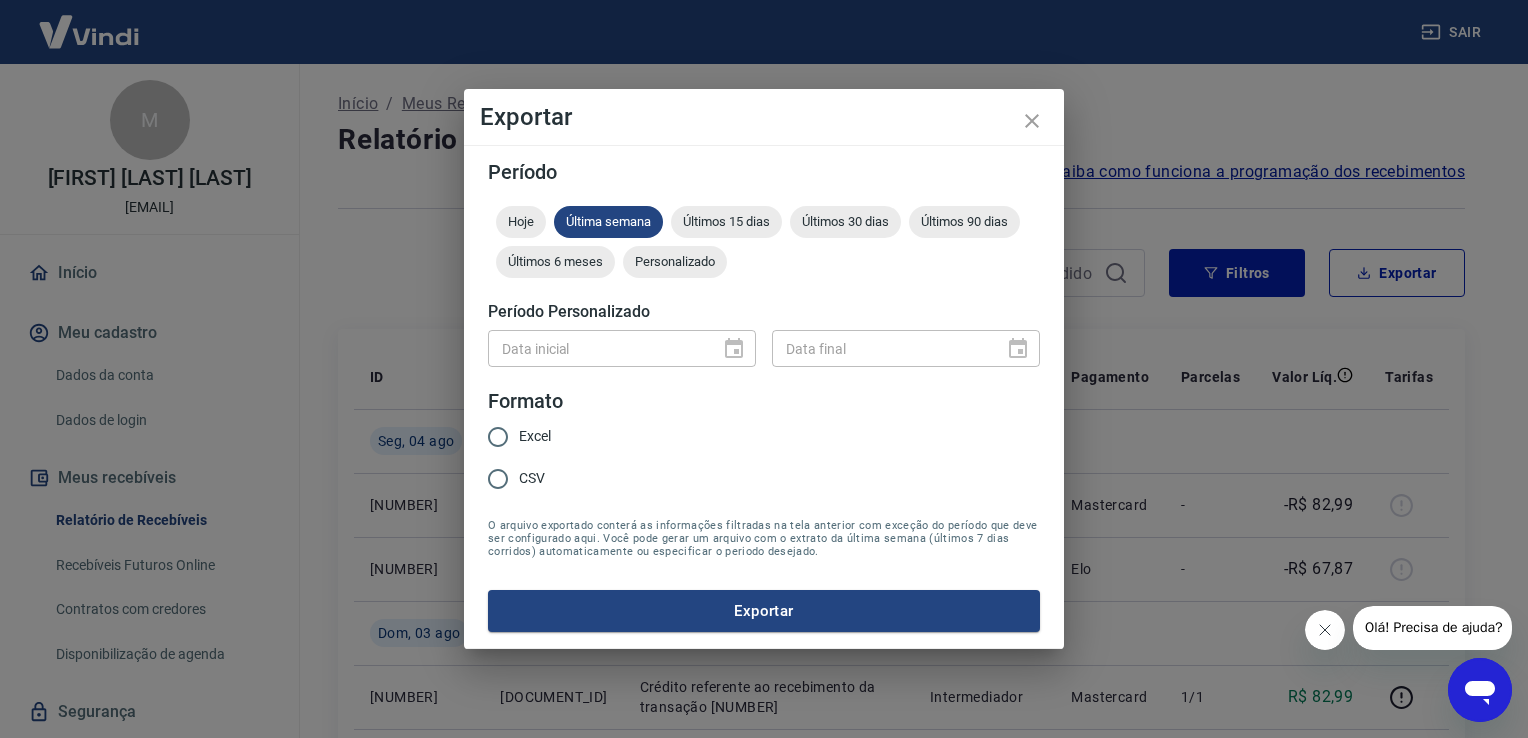 click on "Período   Hoje Última semana Últimos 15 dias Últimos 30 dias Últimos 90 dias Últimos 6 meses Personalizado Período Personalizado Data inicial Data inicial Data final Data final Formato Excel CSV O arquivo exportado conterá as informações filtradas na tela anterior com exceção do período que deve ser configurado aqui. Você pode gerar um arquivo com o extrato da última semana (últimos 7 dias corridos) automaticamente ou especificar o periodo desejado. Exportar" at bounding box center [764, 397] 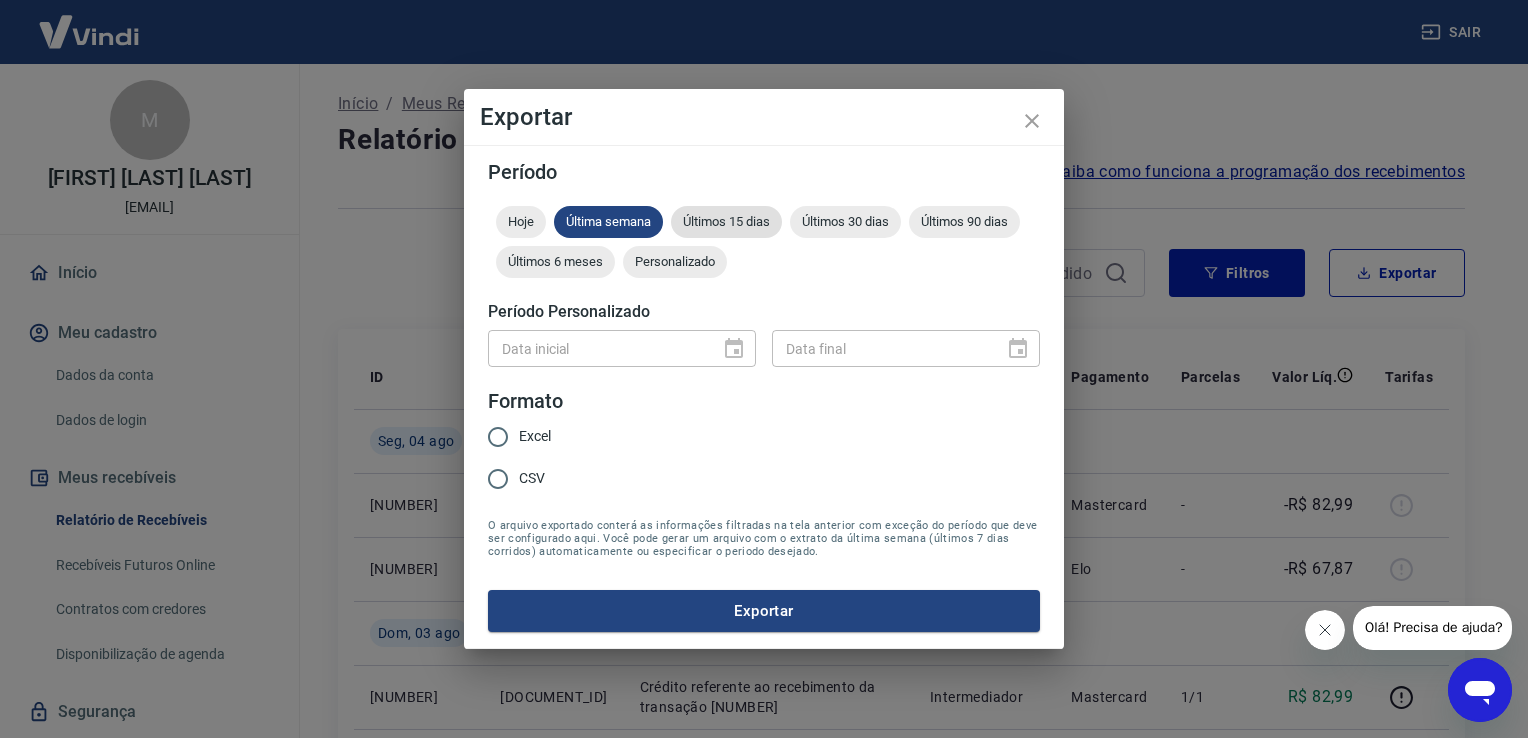 click on "Últimos 15 dias" at bounding box center (726, 222) 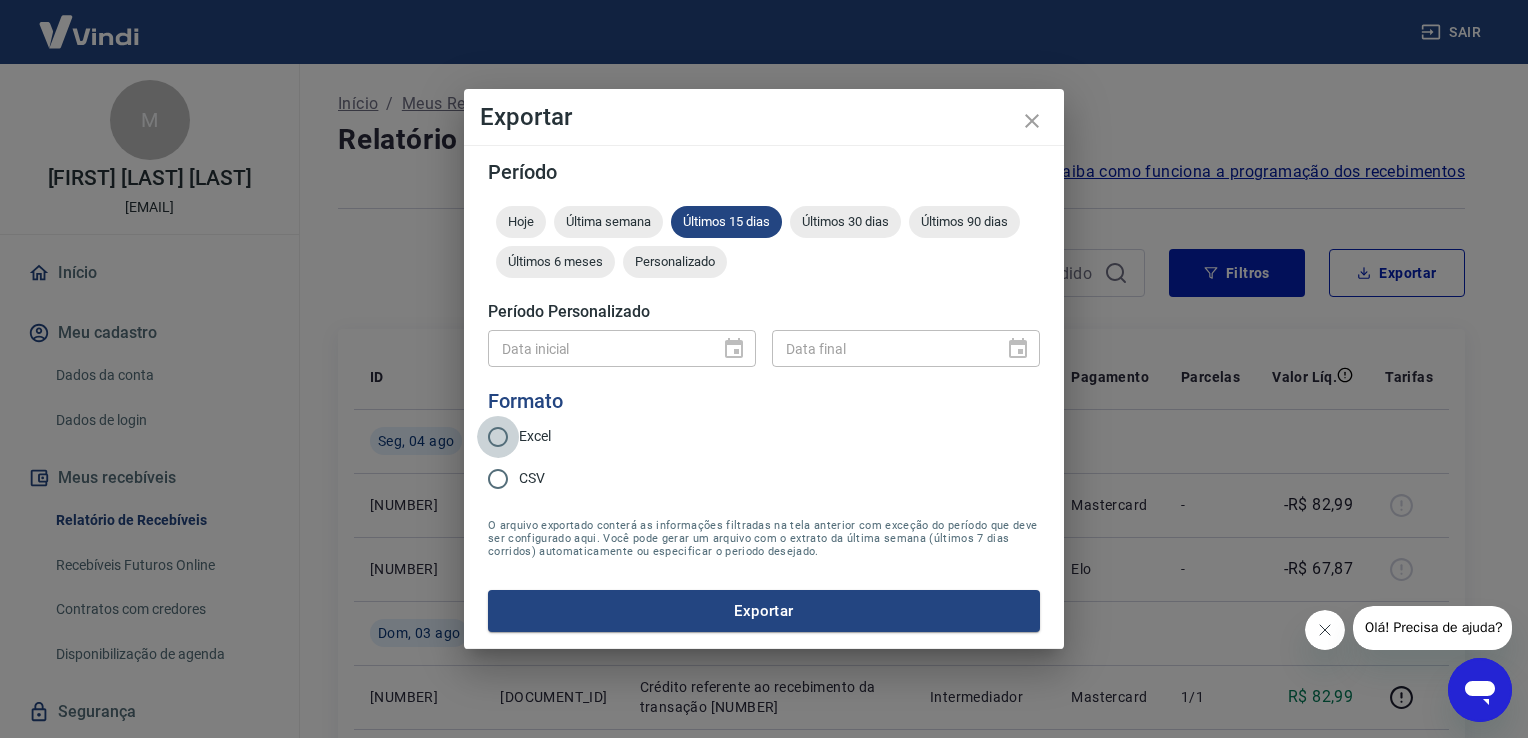click on "Excel" at bounding box center [498, 437] 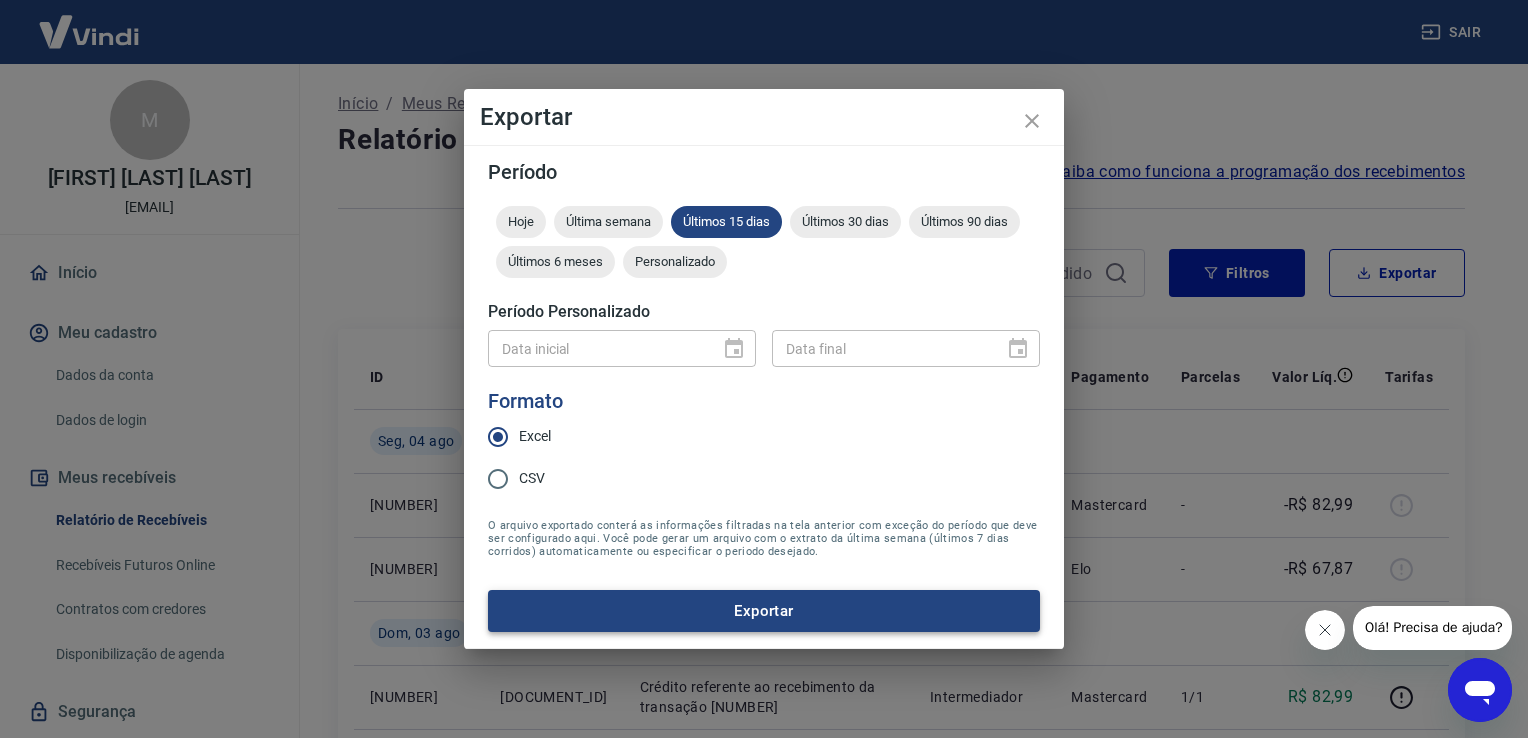 click on "Exportar" at bounding box center (764, 611) 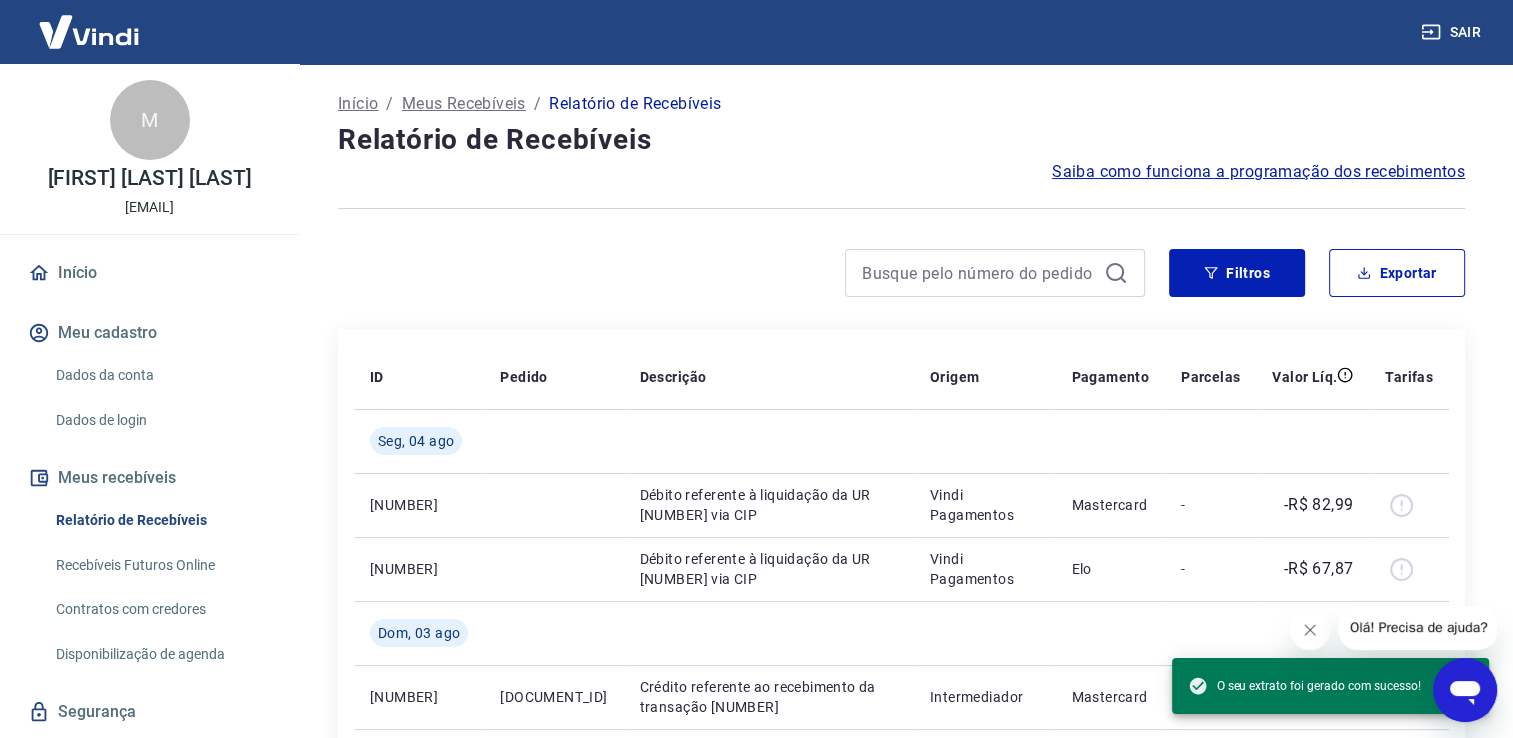 click on "Saiba como funciona a programação dos recebimentos" at bounding box center (901, 172) 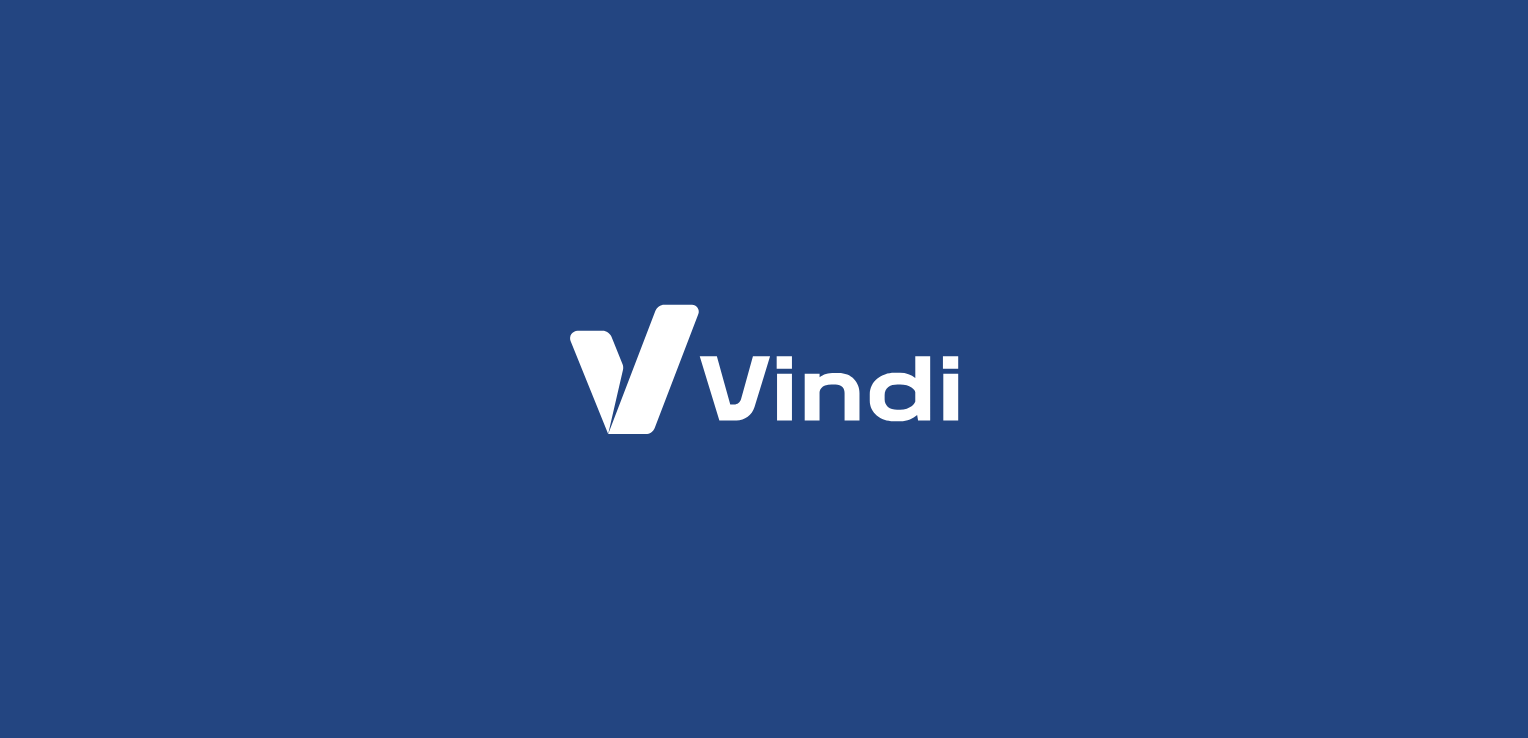scroll, scrollTop: 0, scrollLeft: 0, axis: both 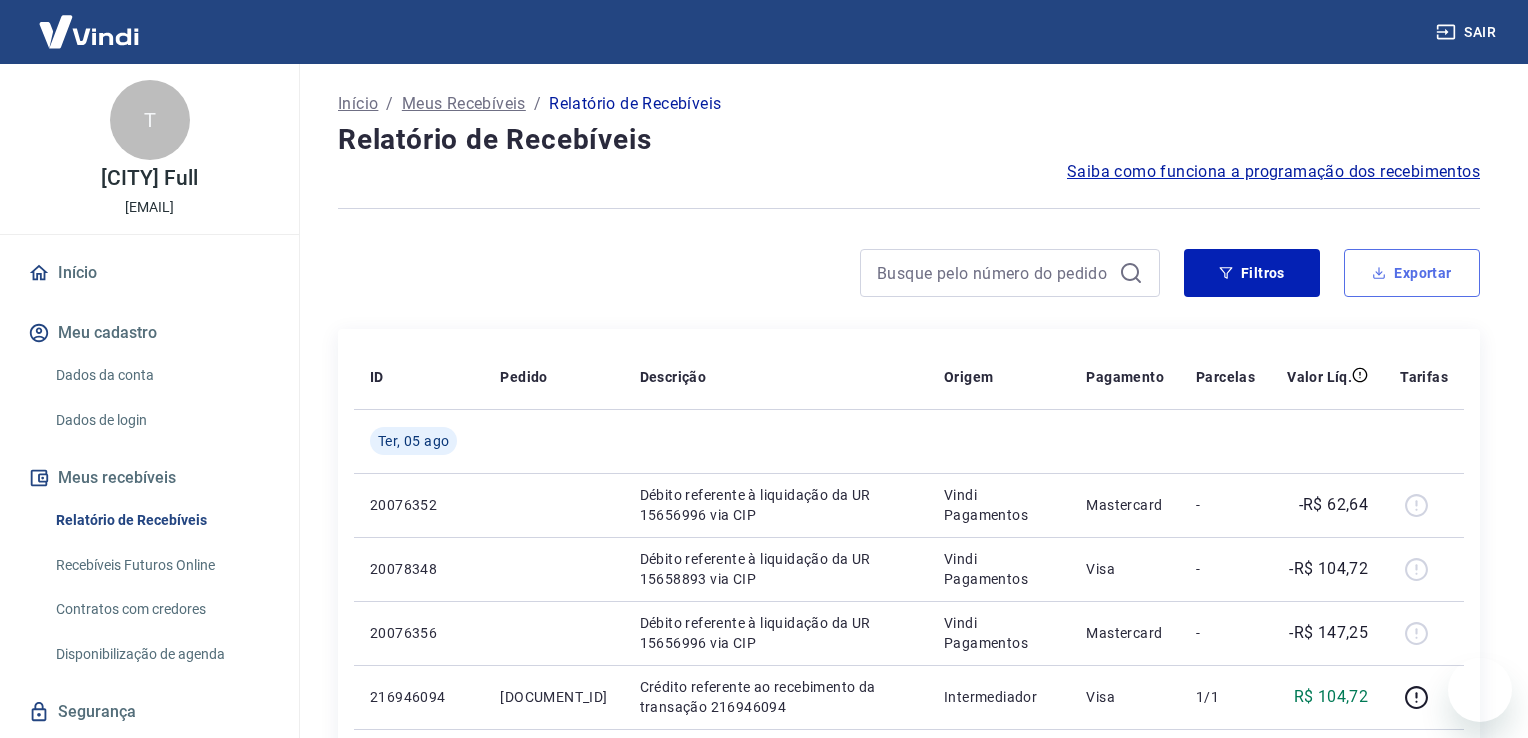 click on "Exportar" at bounding box center [1412, 273] 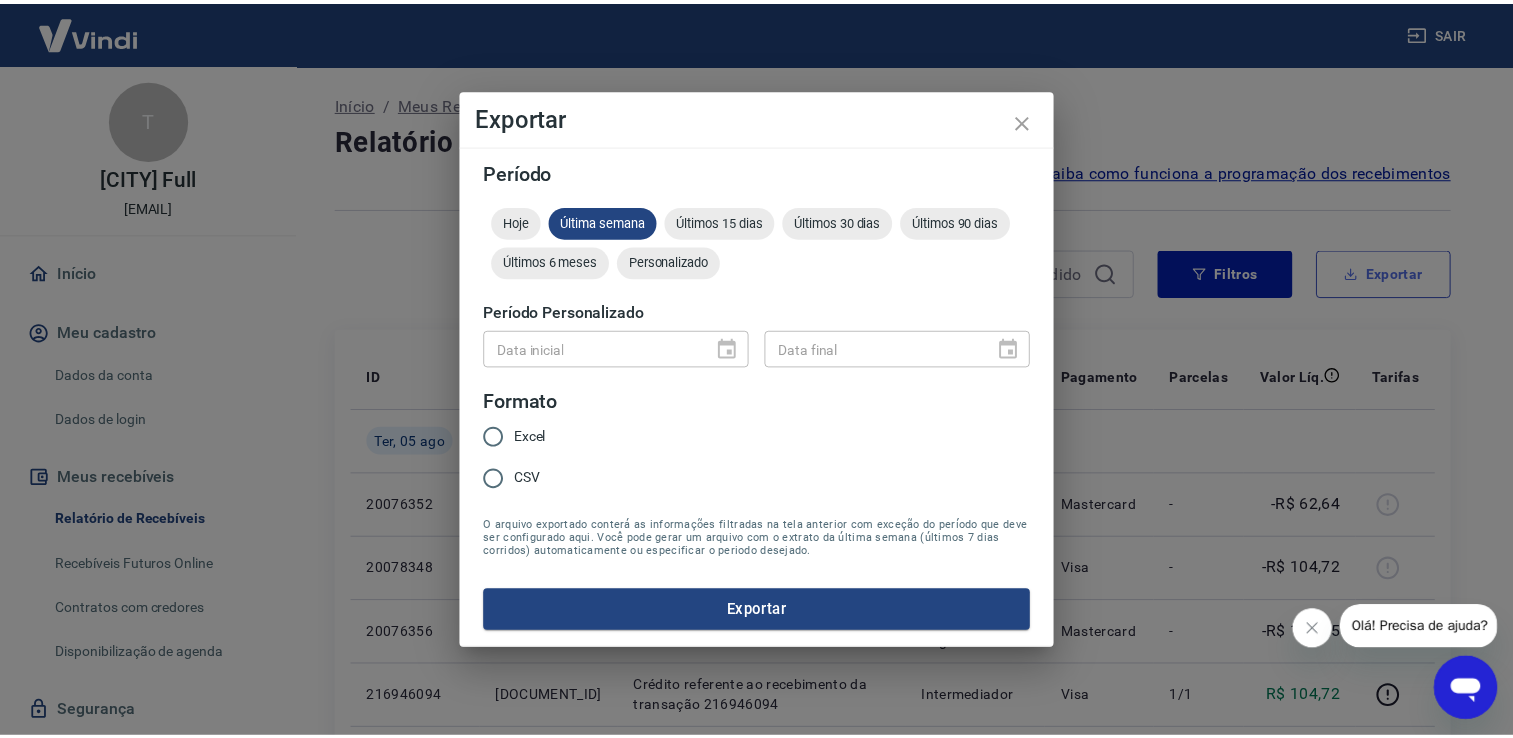 scroll, scrollTop: 0, scrollLeft: 0, axis: both 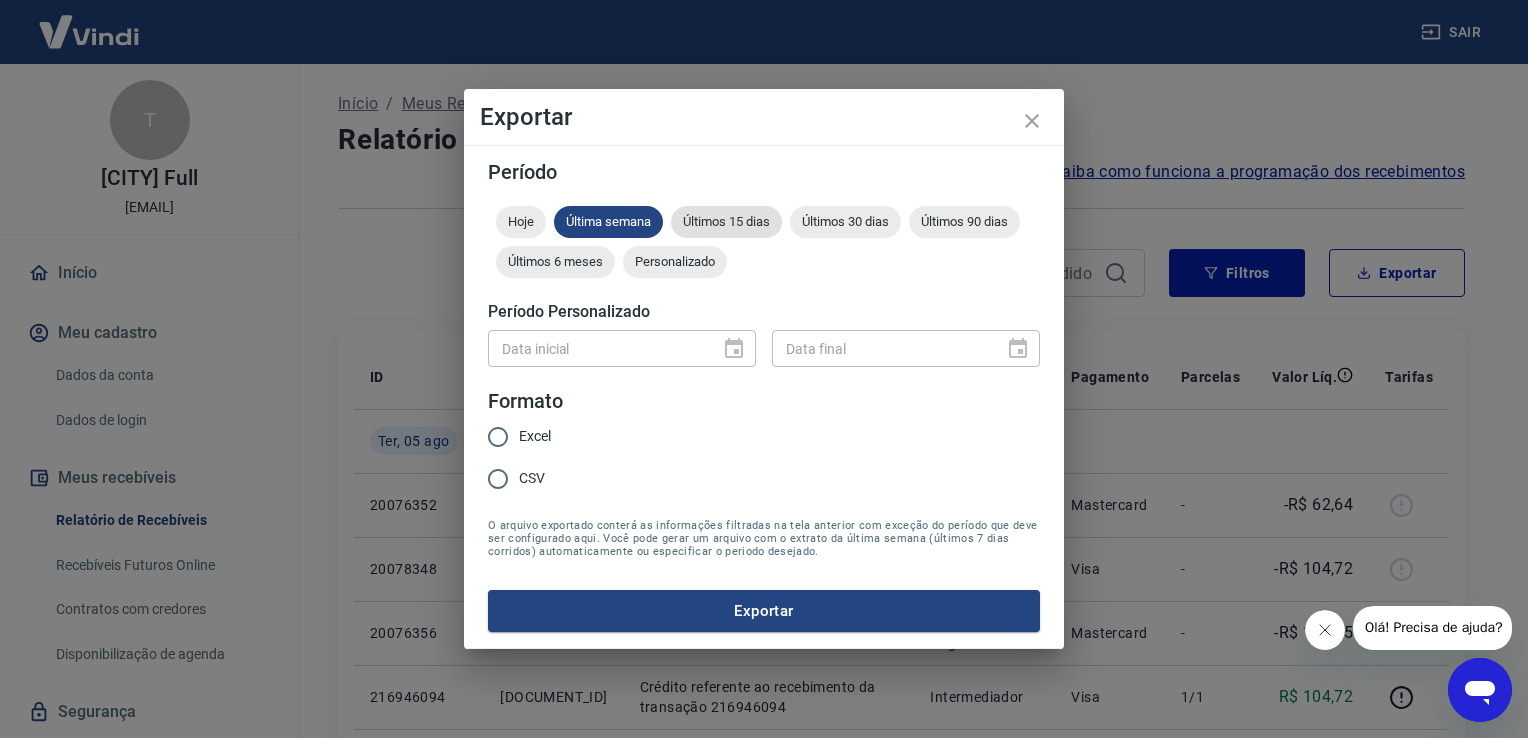 click on "Últimos 15 dias" at bounding box center (726, 221) 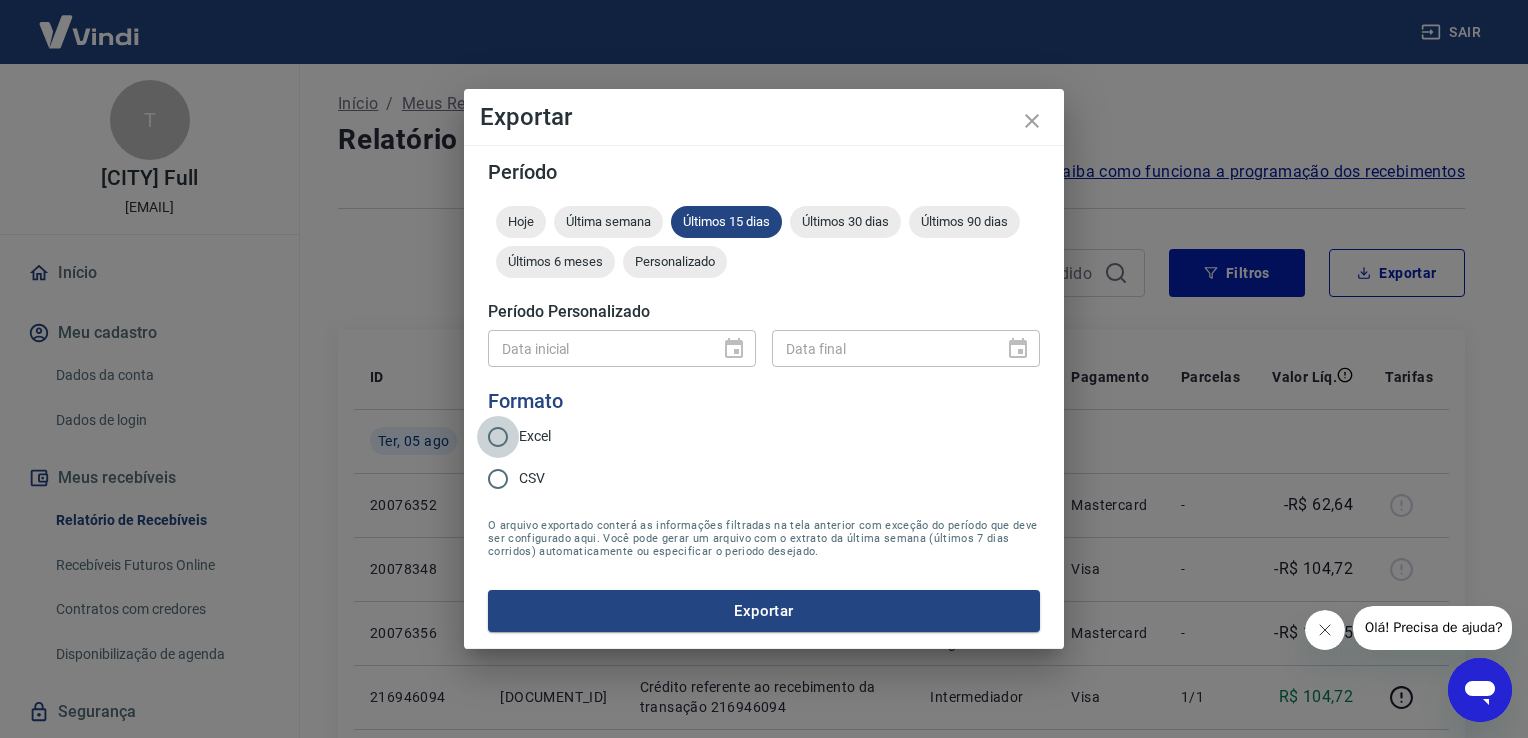 click on "Excel" at bounding box center [498, 437] 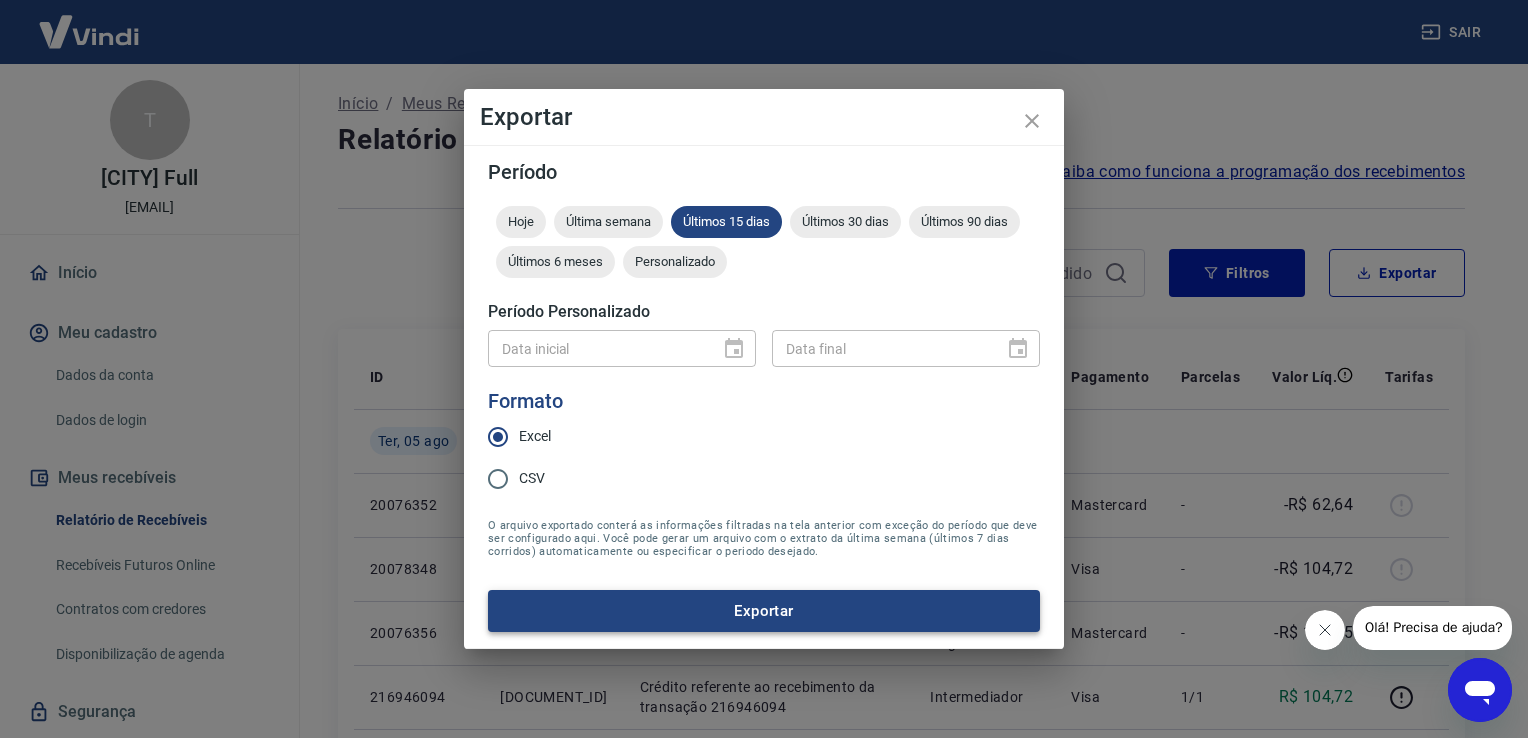 click on "Exportar" at bounding box center (764, 611) 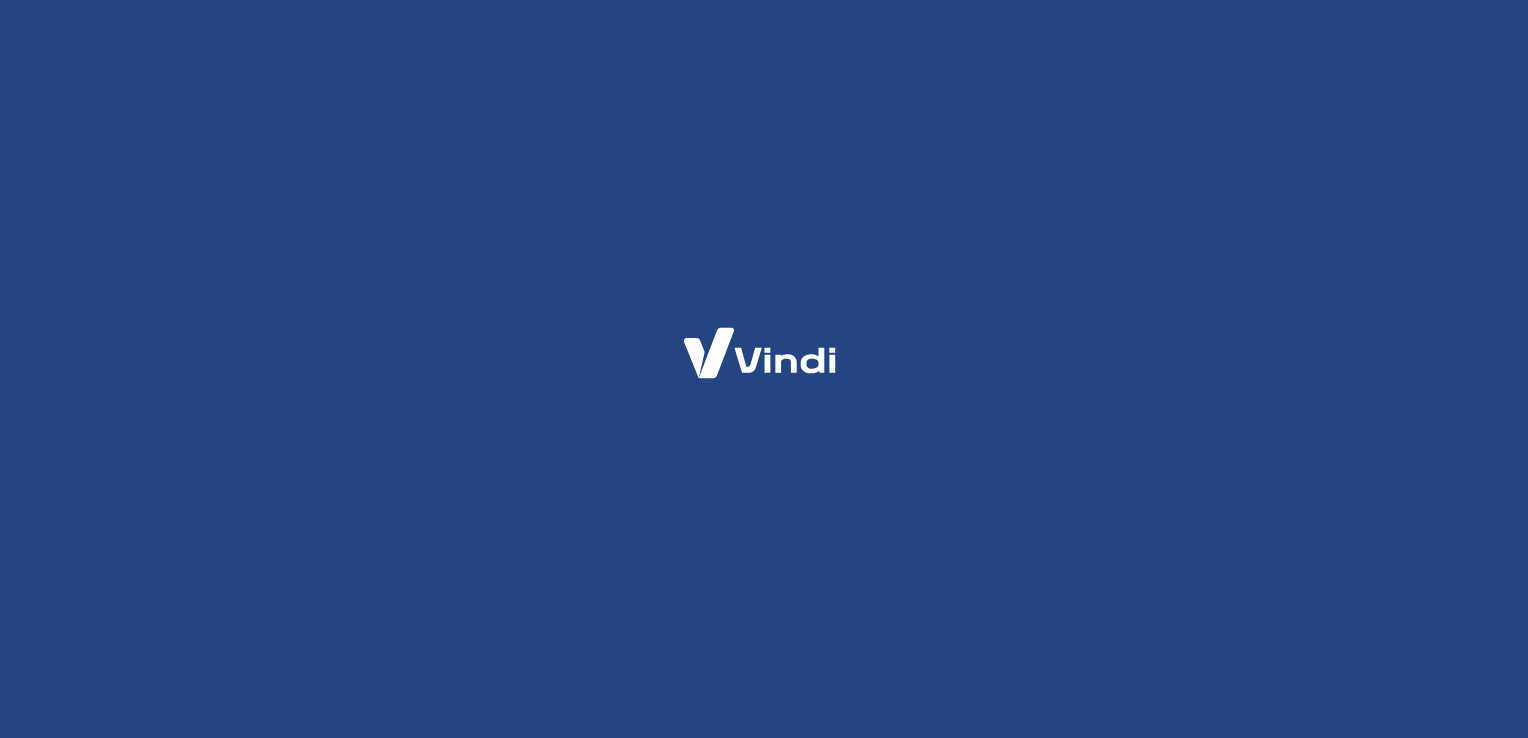 scroll, scrollTop: 0, scrollLeft: 0, axis: both 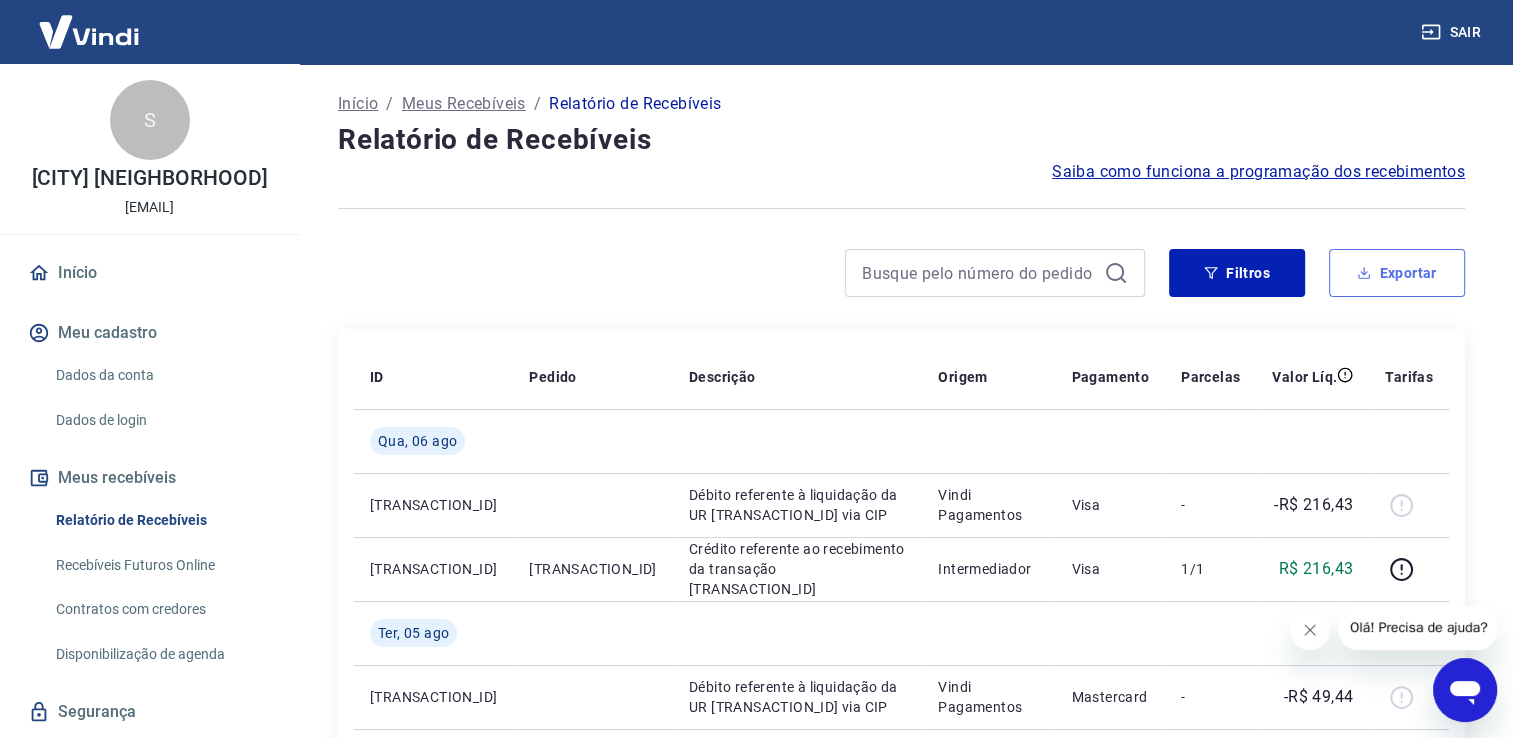 click on "Exportar" at bounding box center (1397, 273) 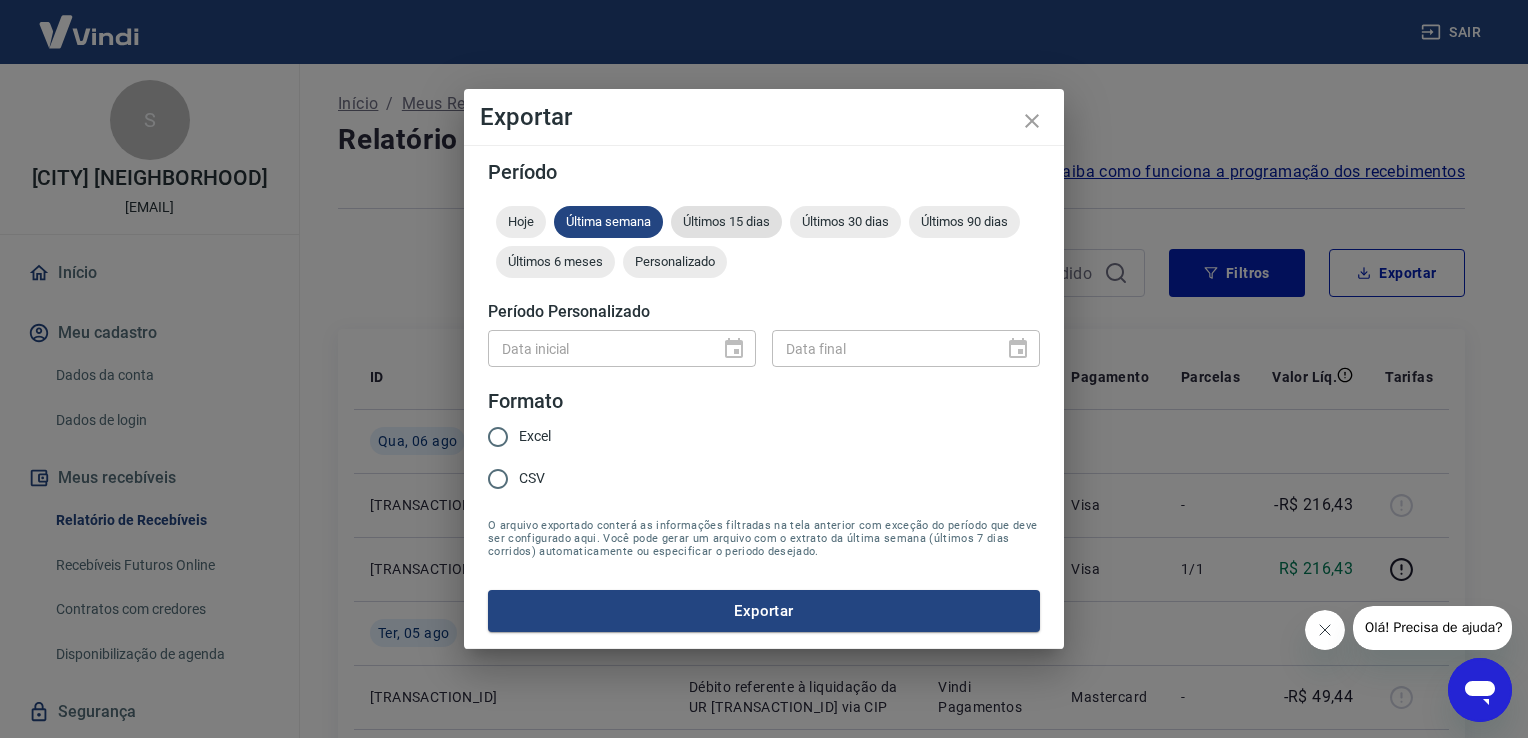 click on "Últimos 15 dias" at bounding box center (726, 221) 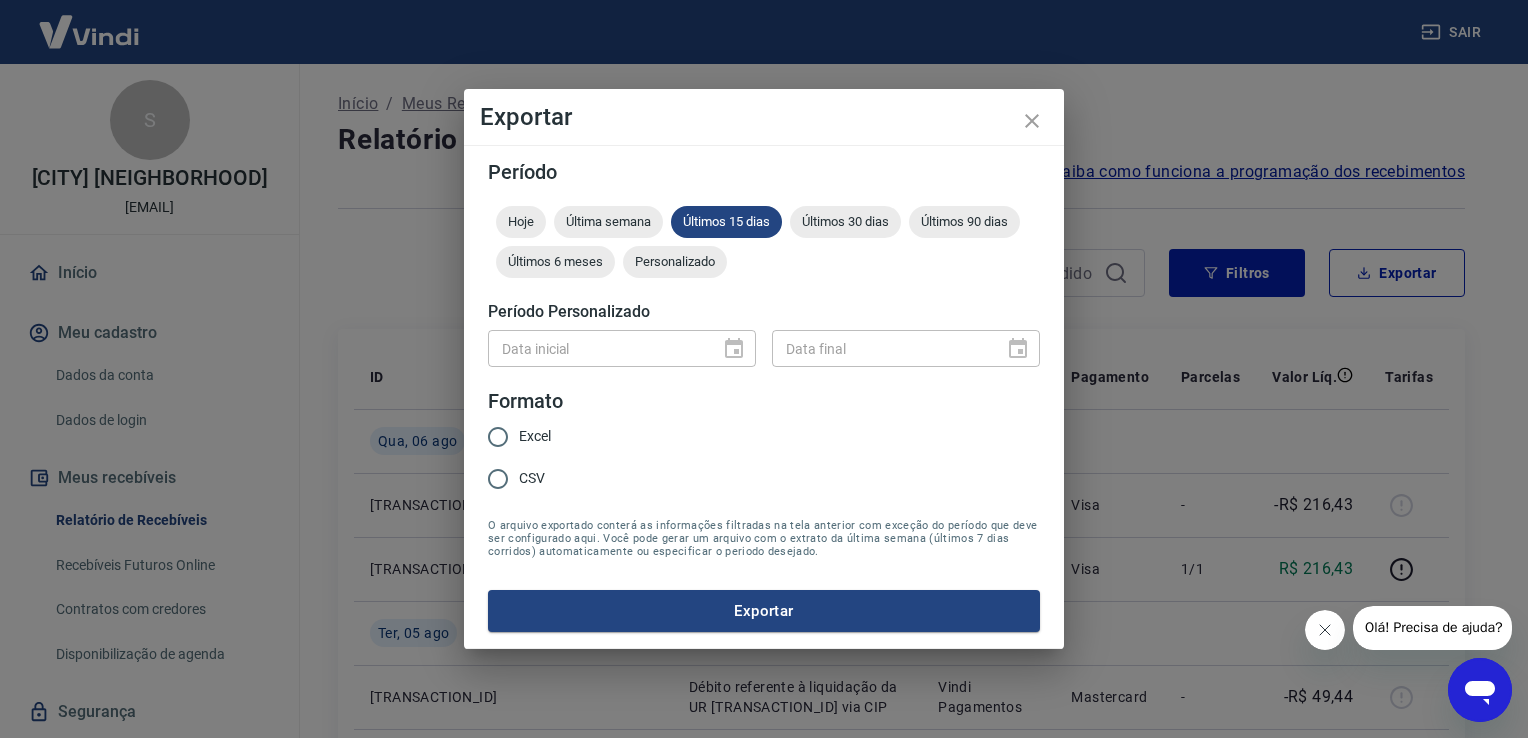 click on "Excel" at bounding box center [498, 437] 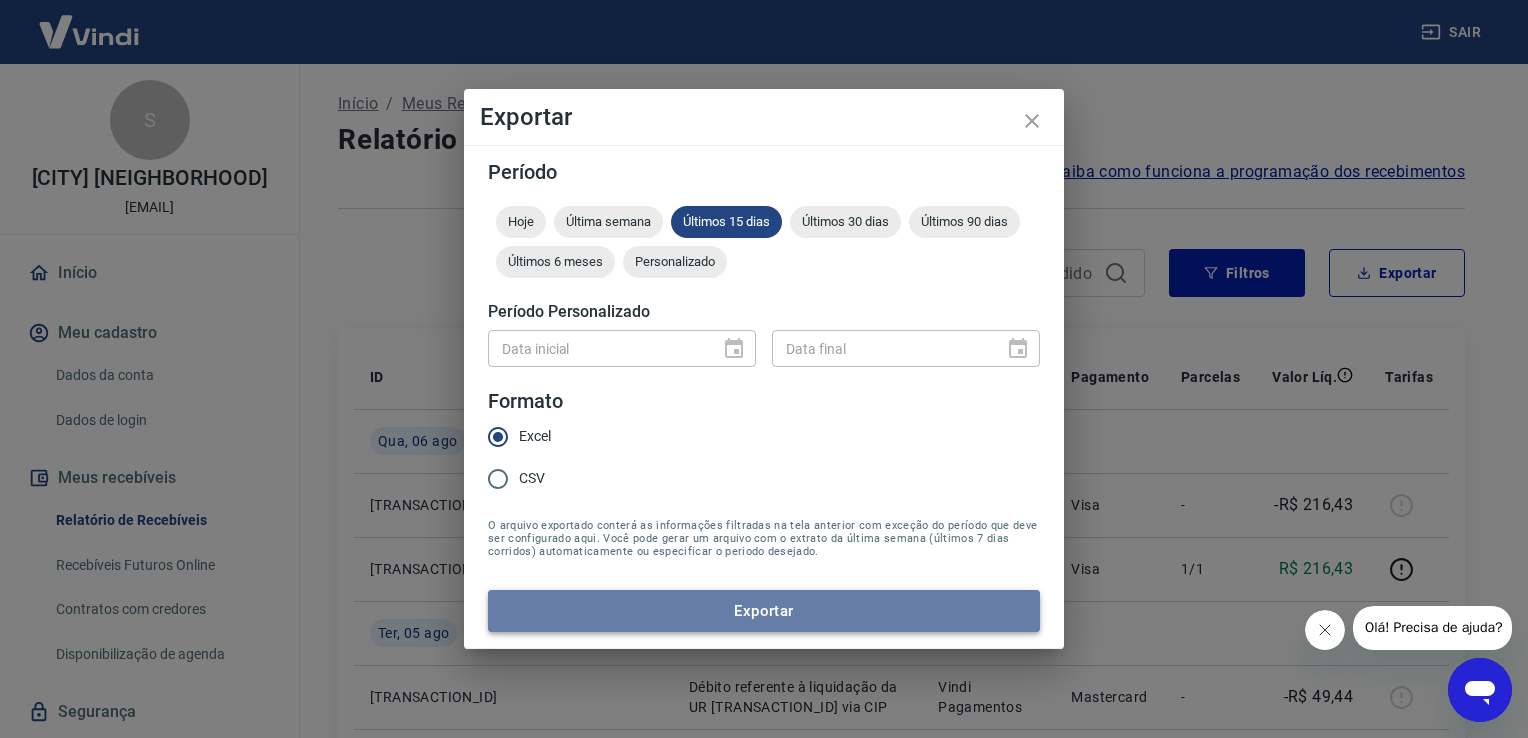 click on "Exportar" at bounding box center [764, 611] 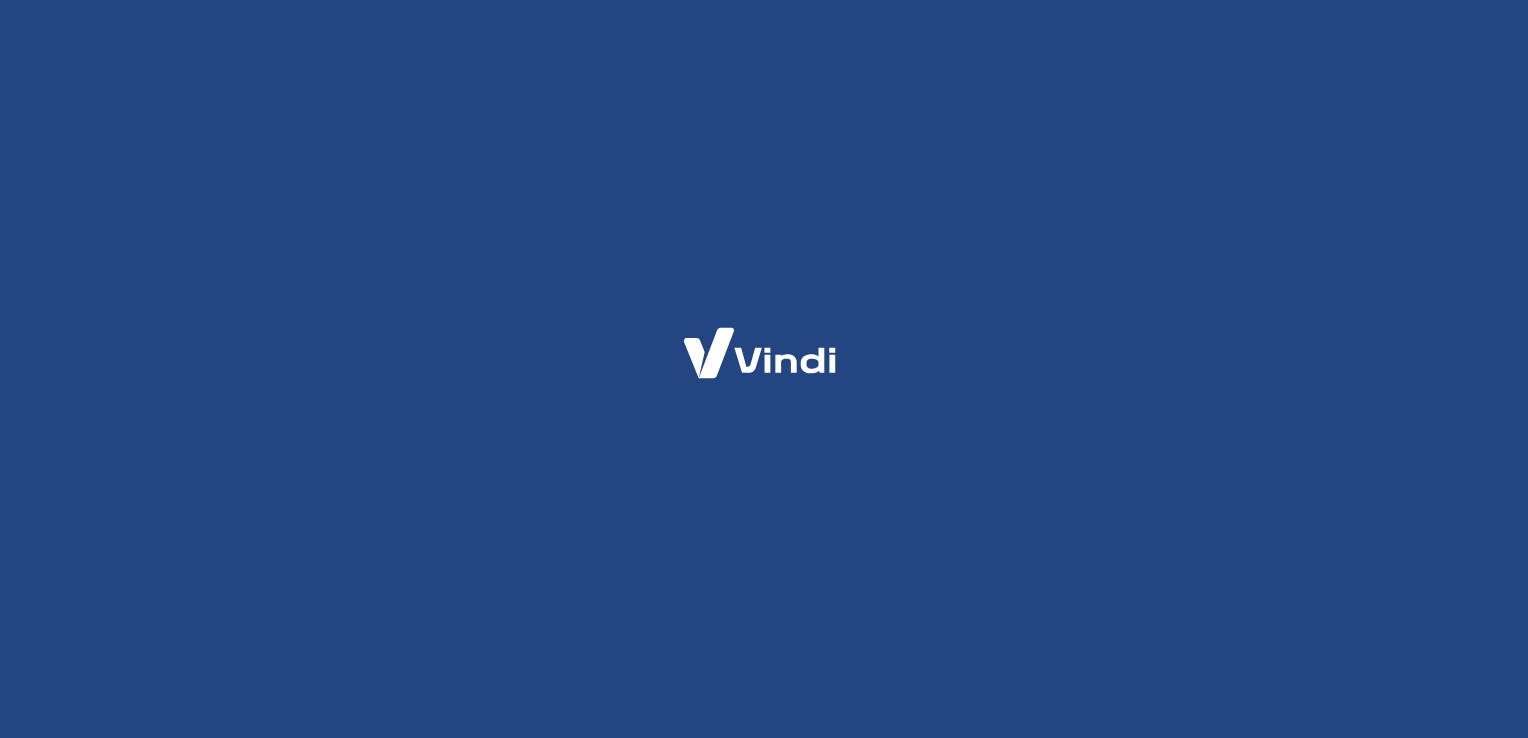 scroll, scrollTop: 0, scrollLeft: 0, axis: both 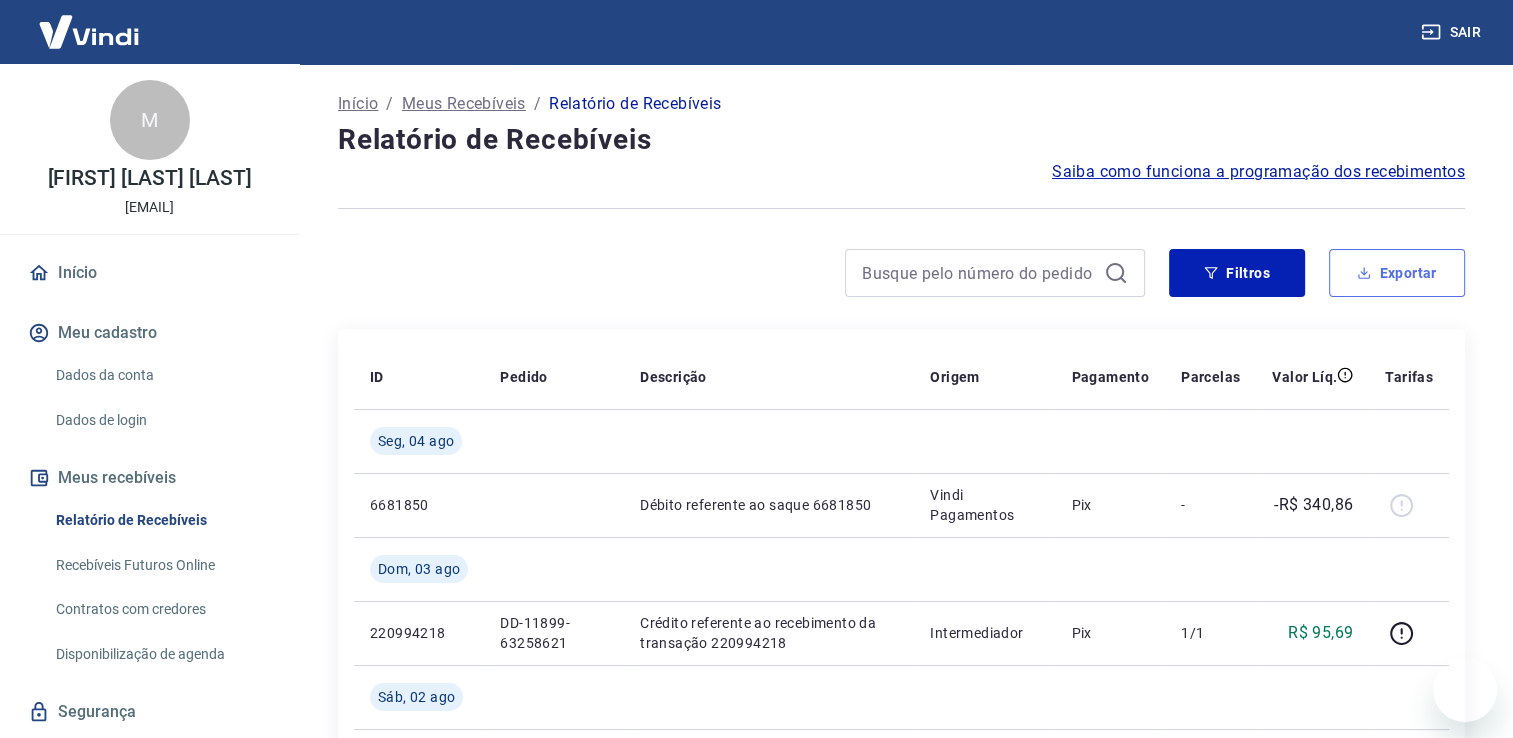 click on "Exportar" at bounding box center (1397, 273) 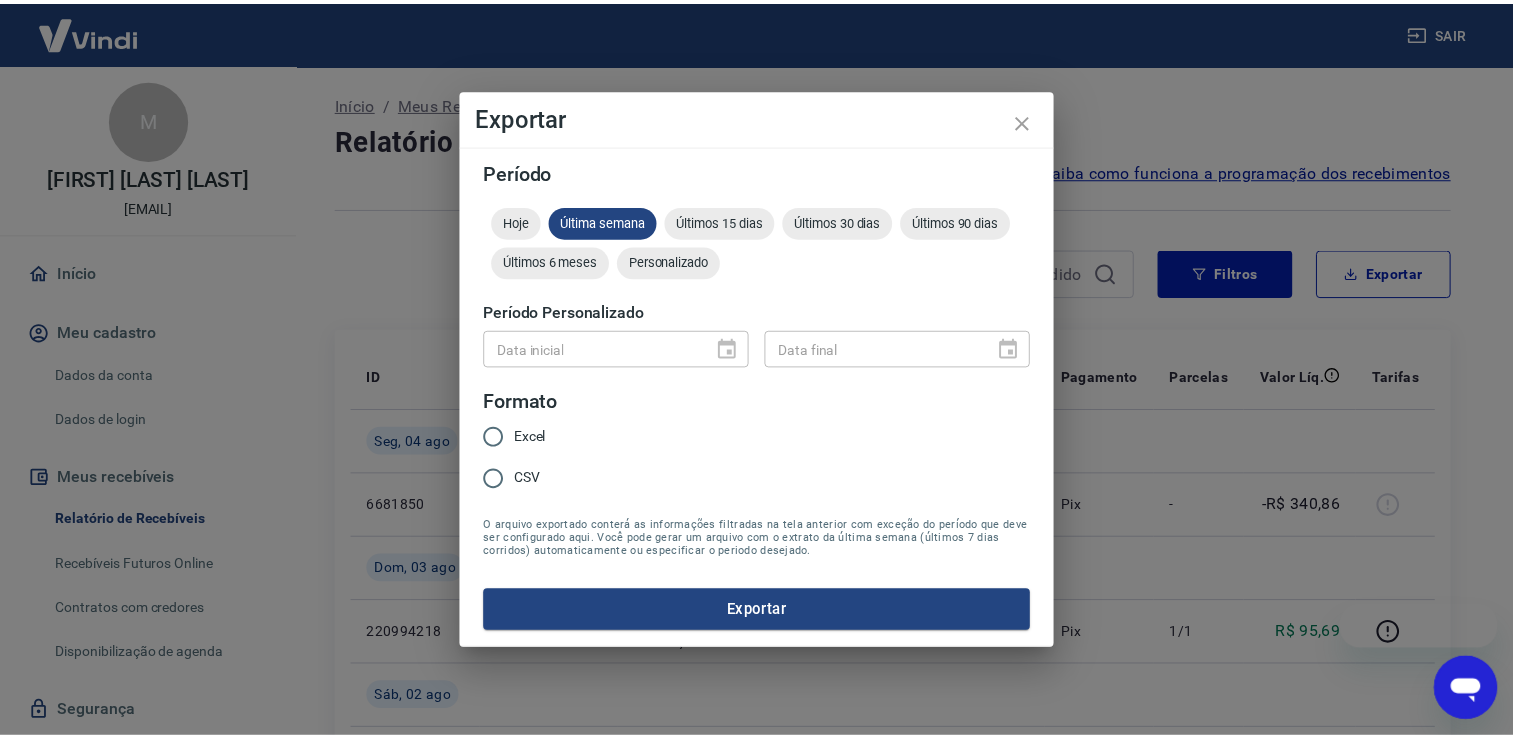 scroll, scrollTop: 0, scrollLeft: 0, axis: both 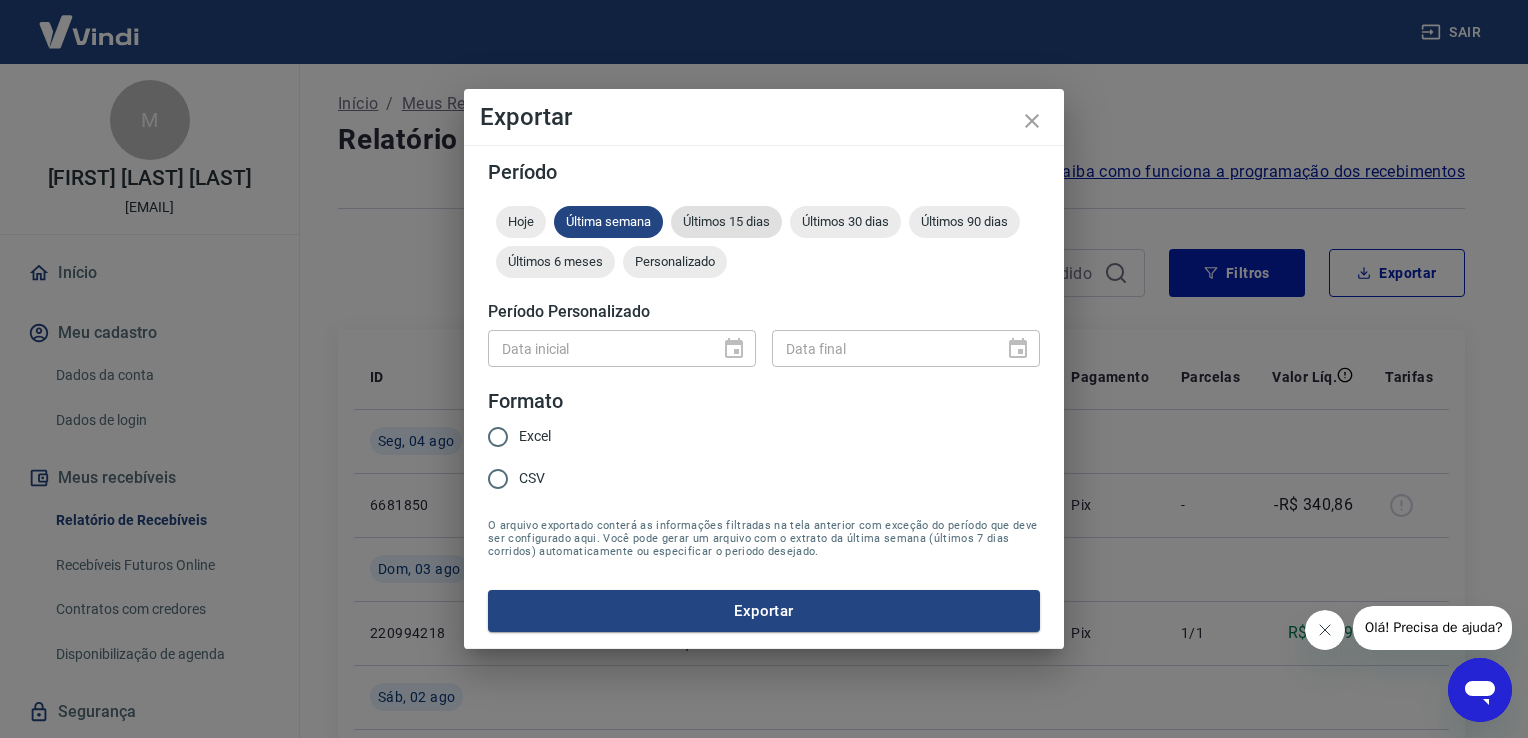 click on "Últimos 15 dias" at bounding box center [726, 221] 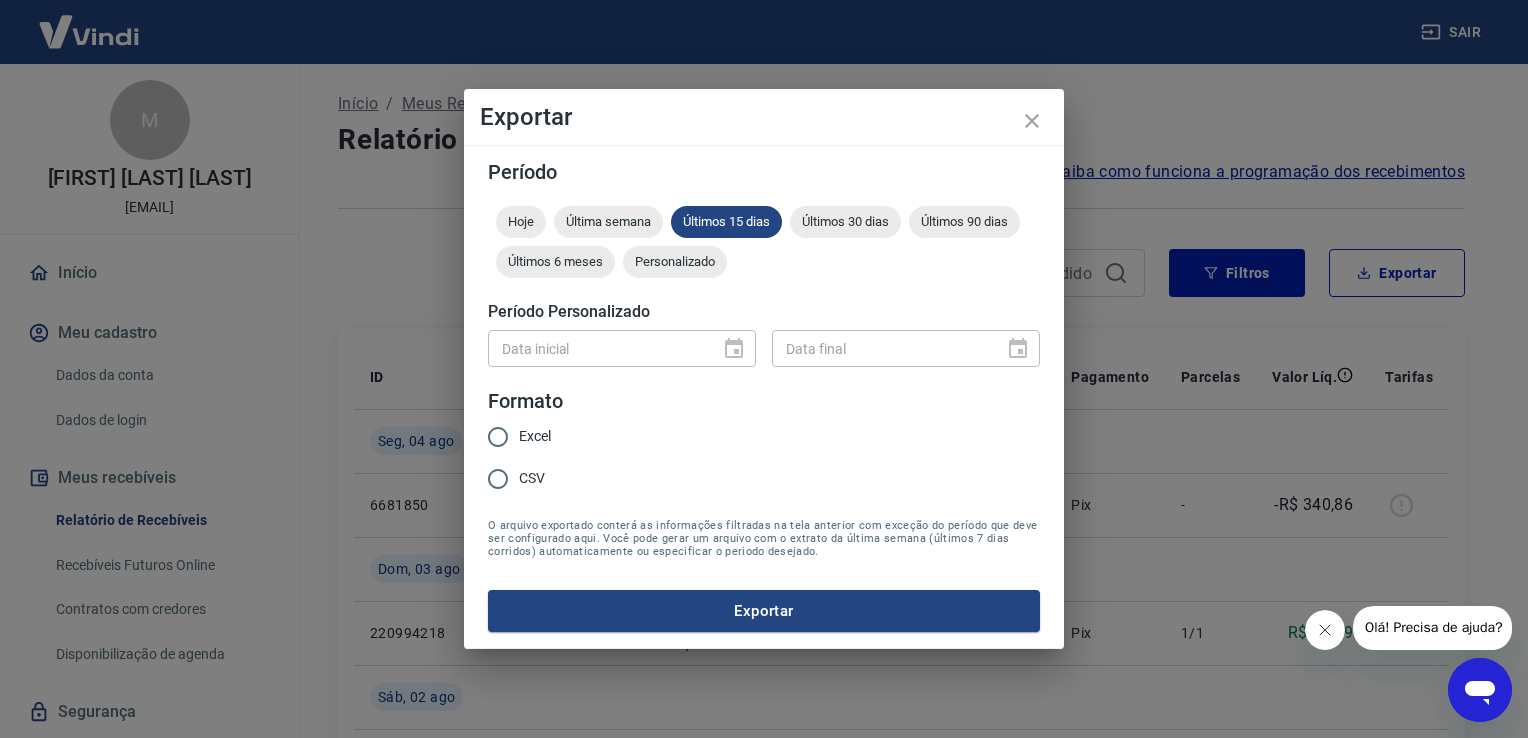 click on "Excel" at bounding box center [535, 436] 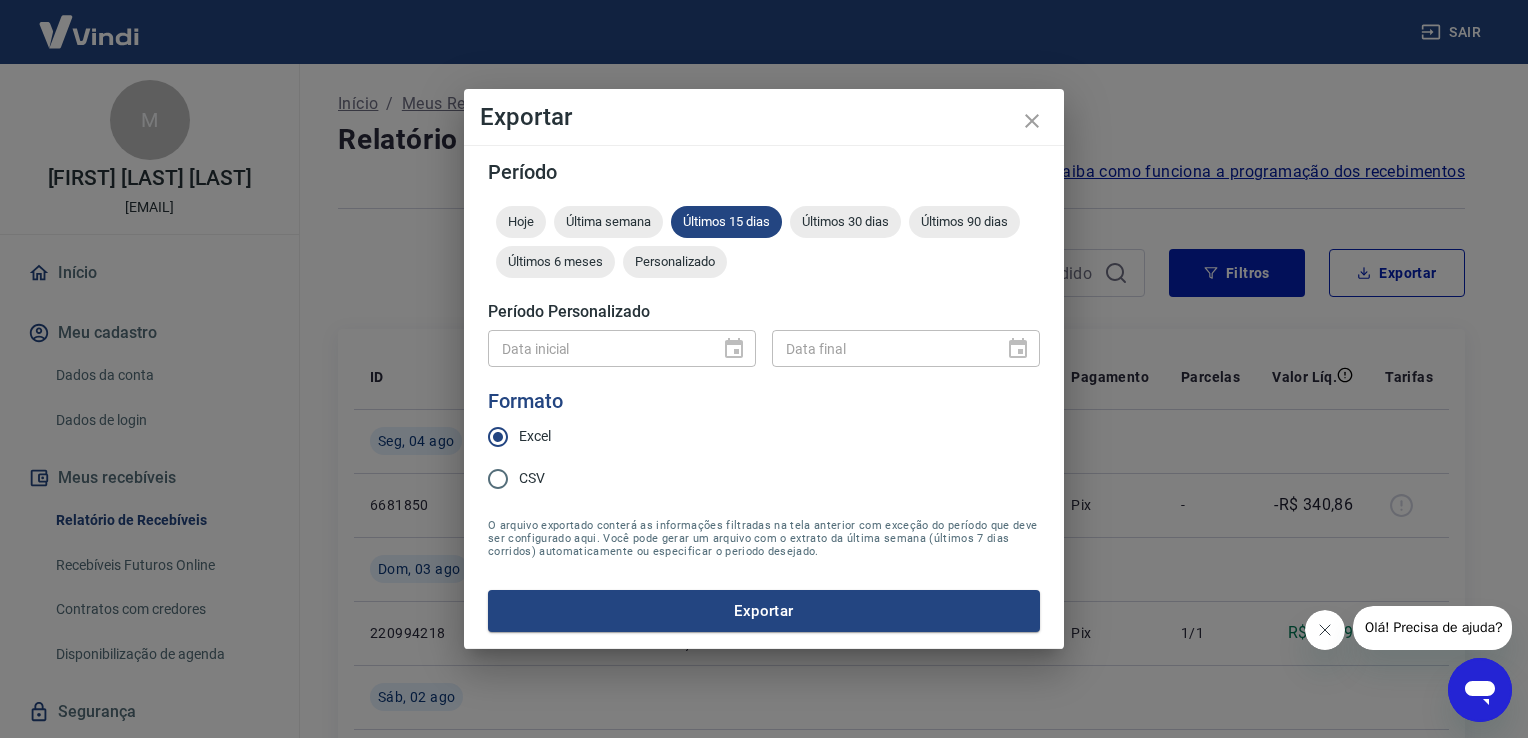 click on "Exportar" at bounding box center (764, 611) 